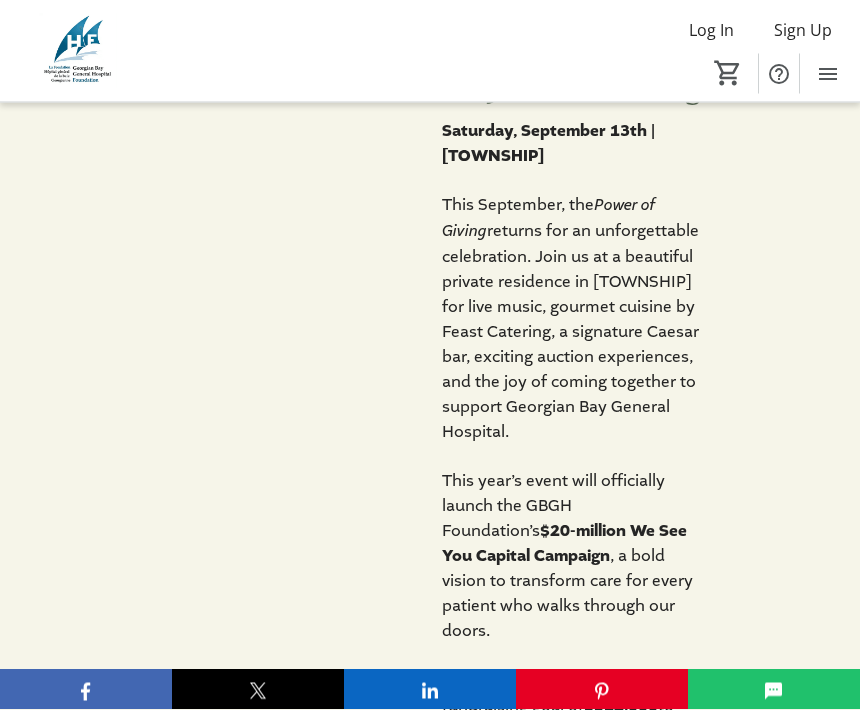 scroll, scrollTop: 963, scrollLeft: 0, axis: vertical 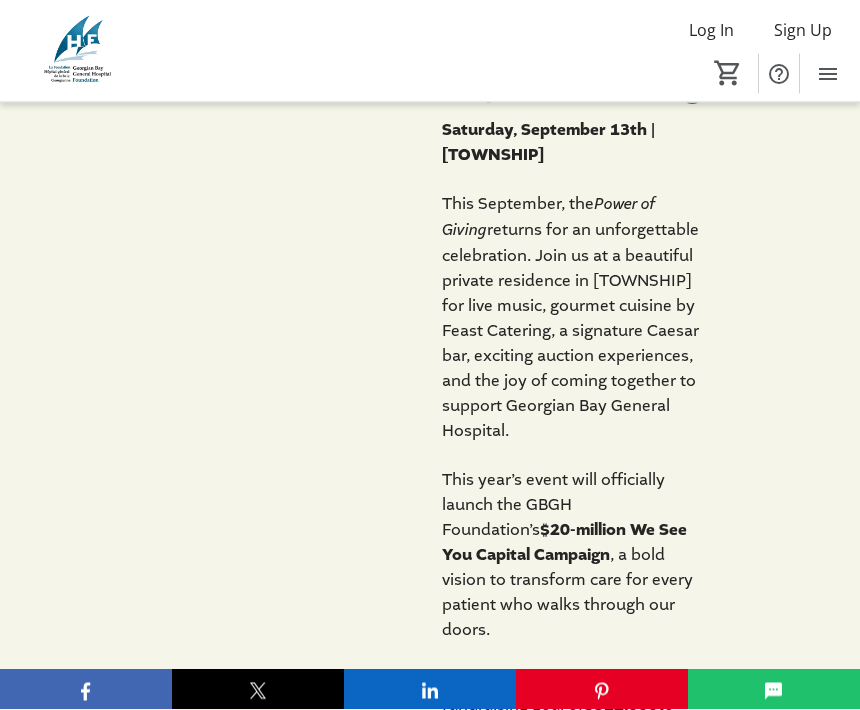 click on "2025 Power of Giving Saturday, September 13th | [TOWNSHIP] This September, the  Power of Giving  returns for an unforgettable celebration. Join us at a beautiful private residence in [TOWNSHIP] for live music, gourmet cuisine by Feast Catering, a signature Caesar bar, exciting auction experiences, and the joy of coming together to support Georgian Bay General Hospital. This year’s event will officially launch the GBGH Foundation’s  $20-million We See You Capital Campaign , a bold vision to transform care for every patient who walks through our doors.  Our  Power of Giving  event has a fundraising goal of  $312,000  to fund essential hospital technology as part of the campaign, and help provide excellent care close to home.  We are incredibly grateful for the ongoing support of our generous community and proud to recognize  Faris Team Real Estate Brokerage  as our presenting sponsor again this year. Come ready to connect, give, and celebrate the impact YOU make." at bounding box center [430, 554] 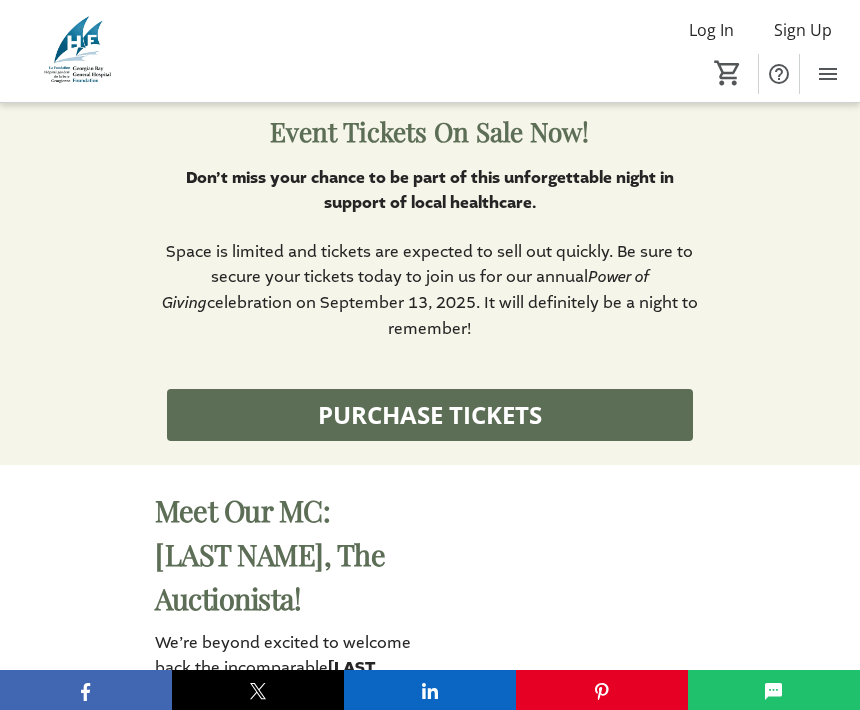 scroll, scrollTop: 1956, scrollLeft: 0, axis: vertical 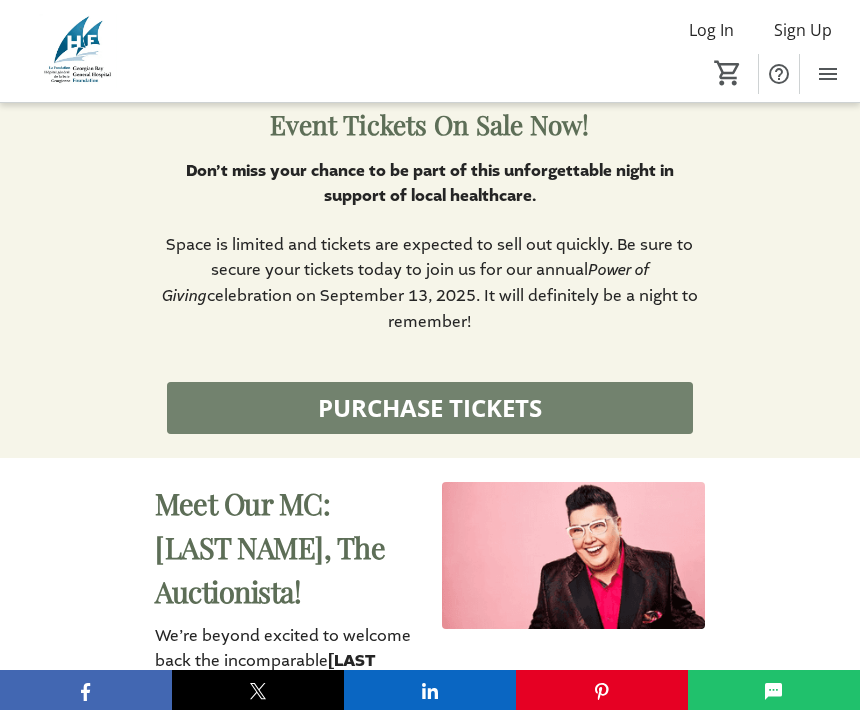 click on "PURCHASE TICKETS" at bounding box center [430, 408] 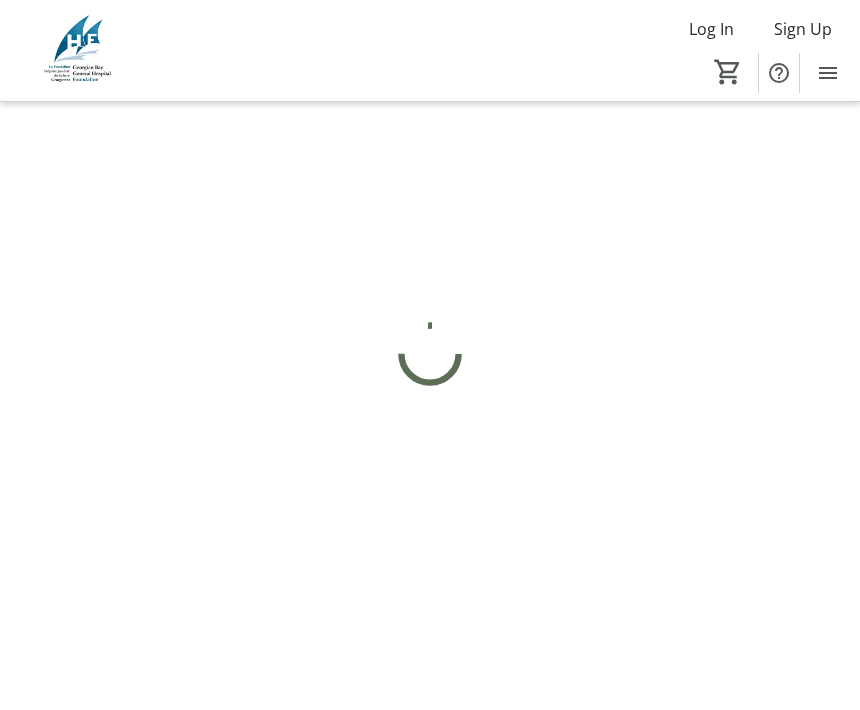 scroll, scrollTop: 1, scrollLeft: 0, axis: vertical 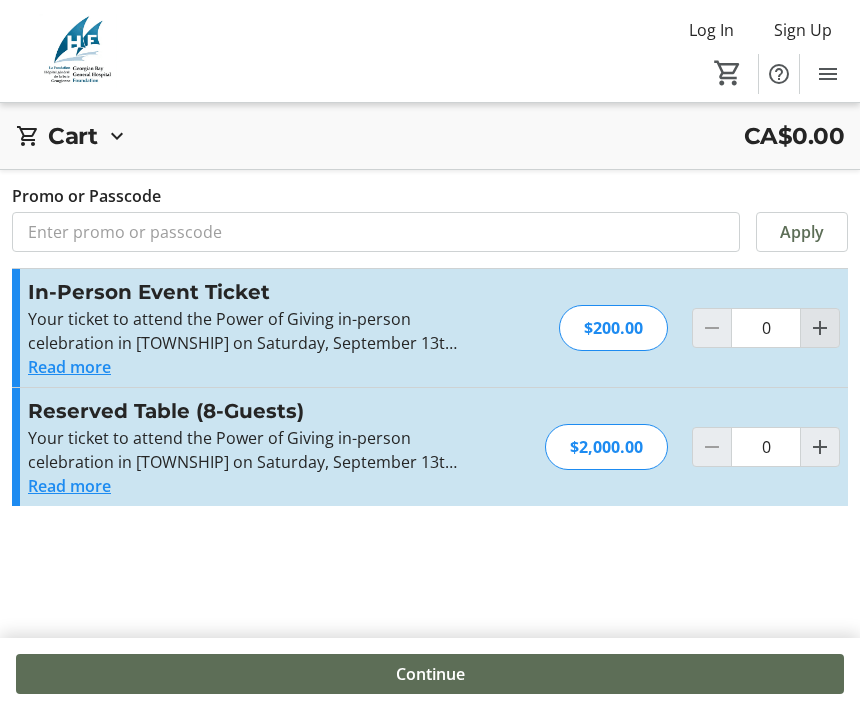 click 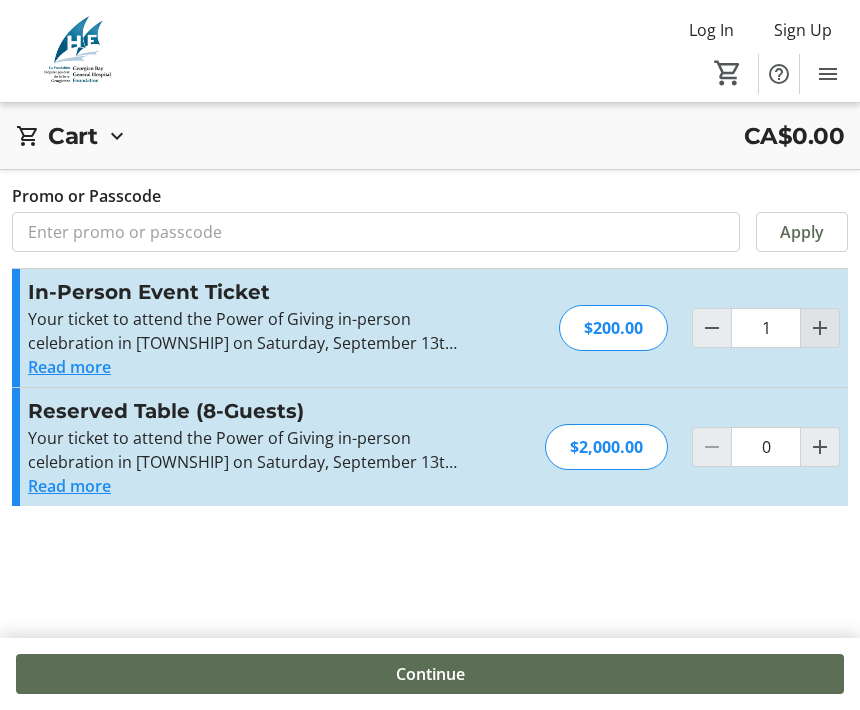 click 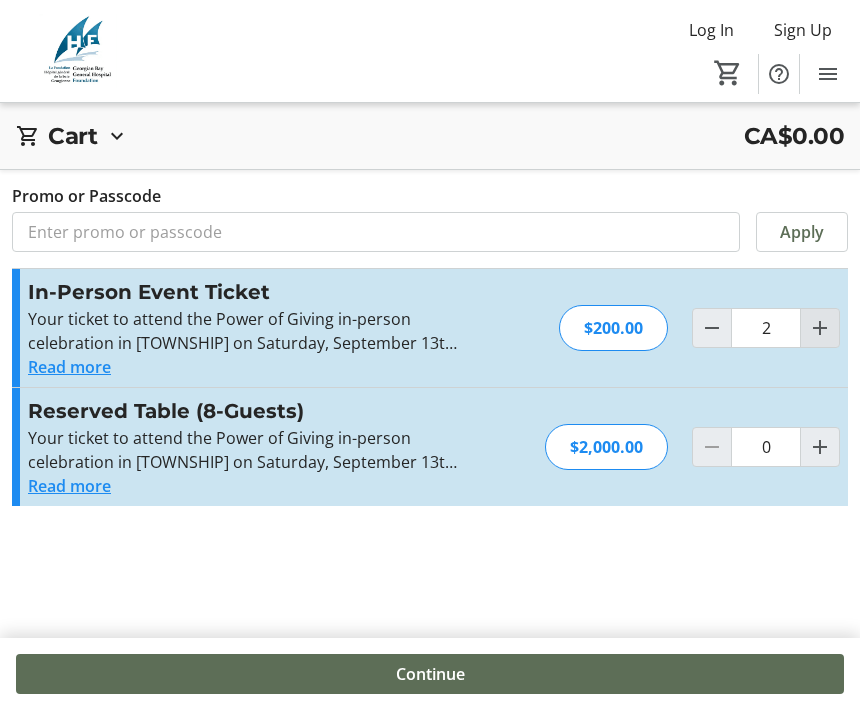 type on "2" 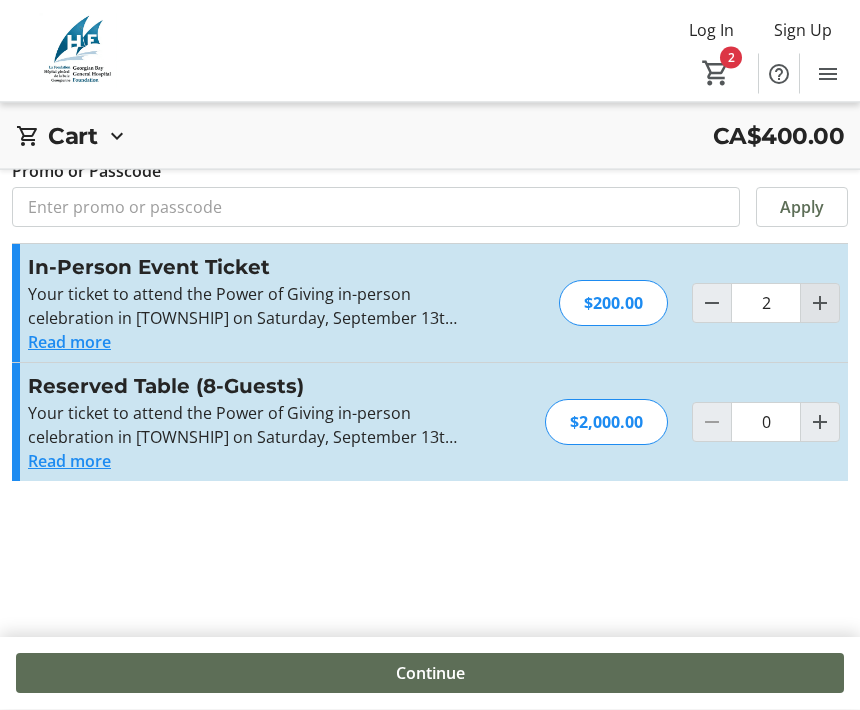 scroll, scrollTop: 72, scrollLeft: 0, axis: vertical 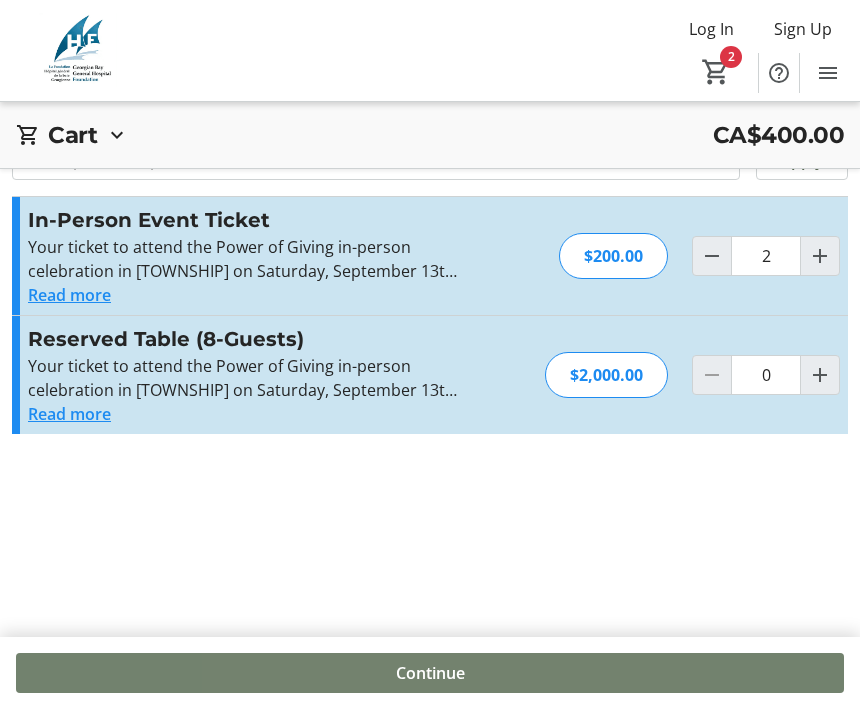 click on "Continue" 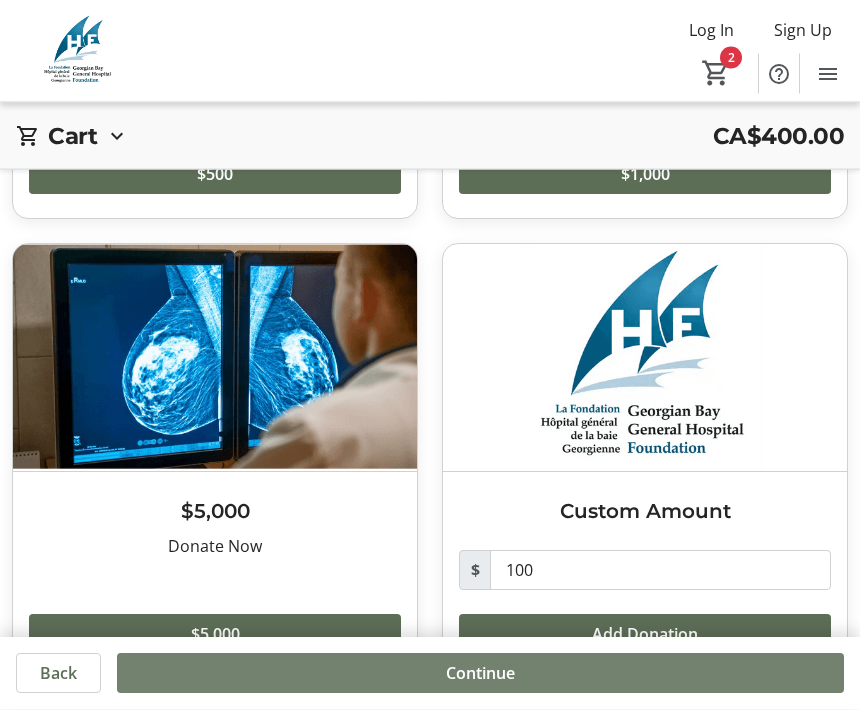 scroll, scrollTop: 428, scrollLeft: 0, axis: vertical 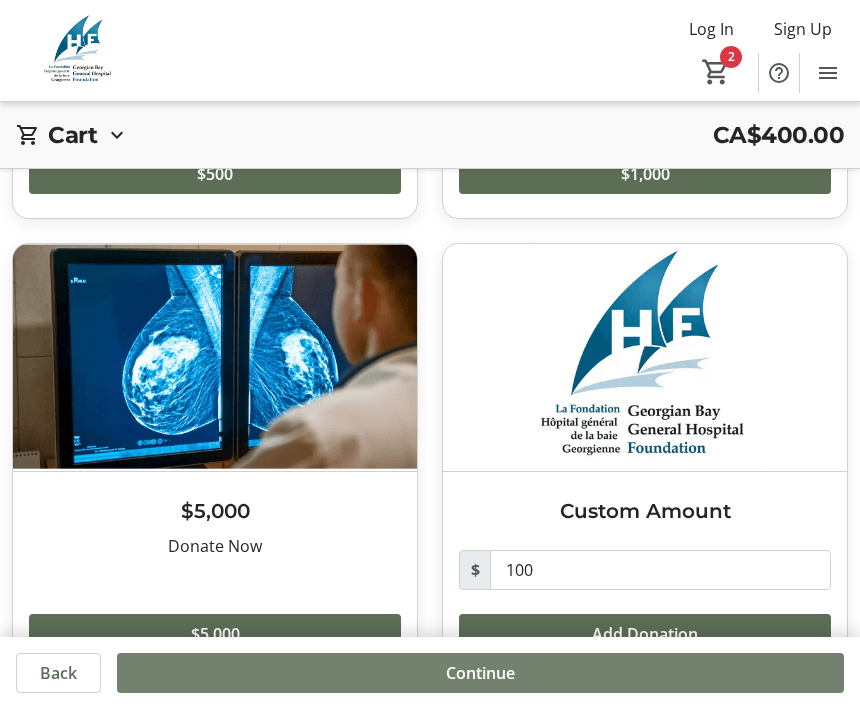 click on "Continue" 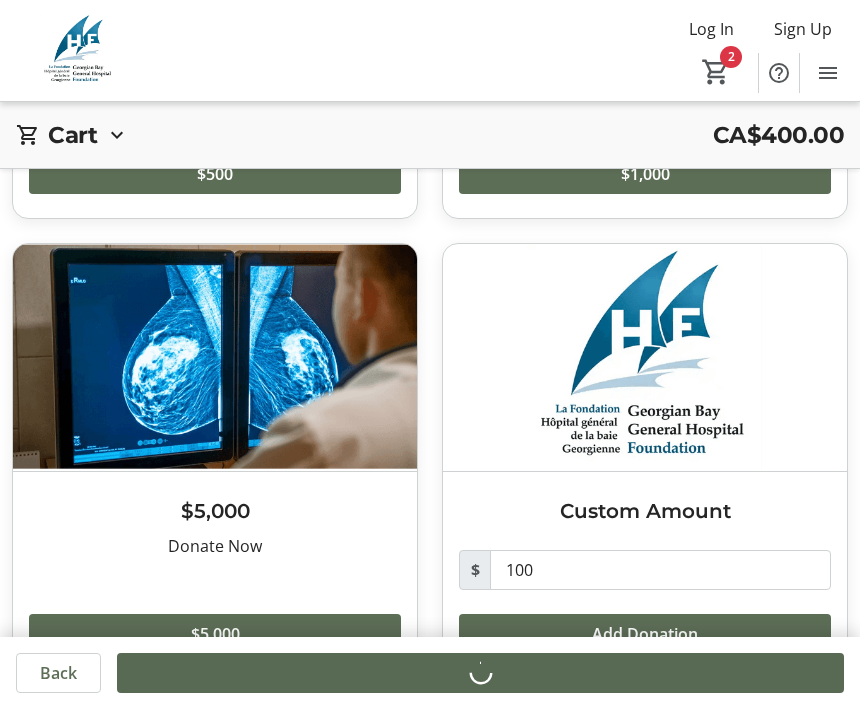 scroll, scrollTop: 0, scrollLeft: 0, axis: both 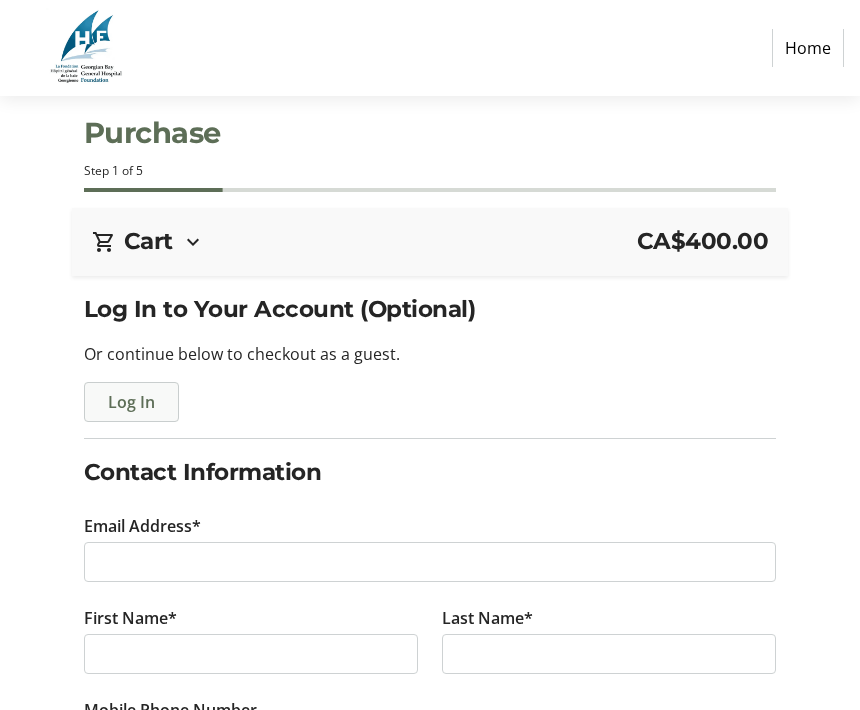 click on "Log In" 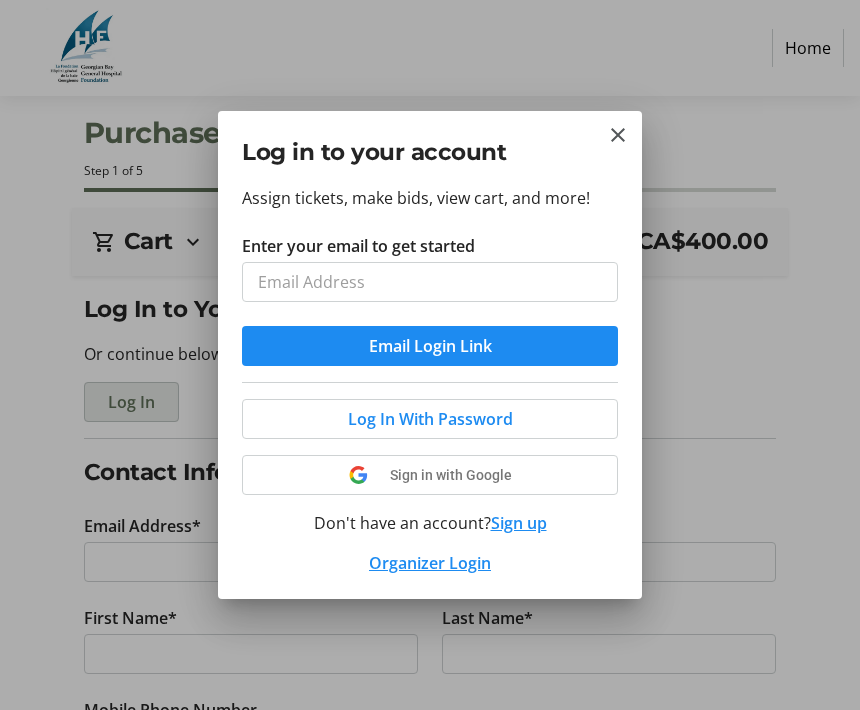 scroll, scrollTop: 0, scrollLeft: 0, axis: both 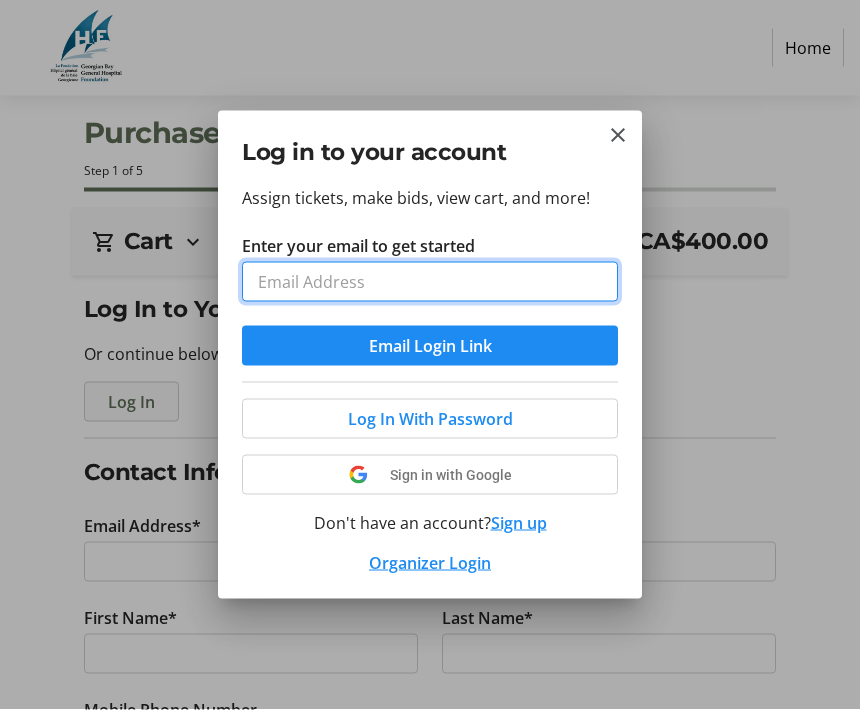 type on "[EMAIL]" 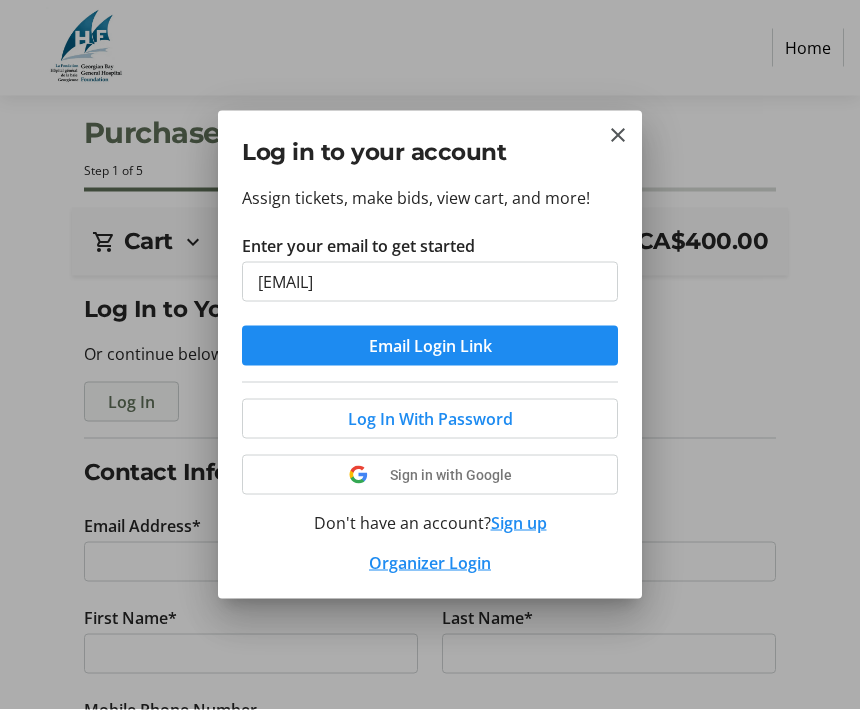 click on "Email Login Link" at bounding box center (430, 346) 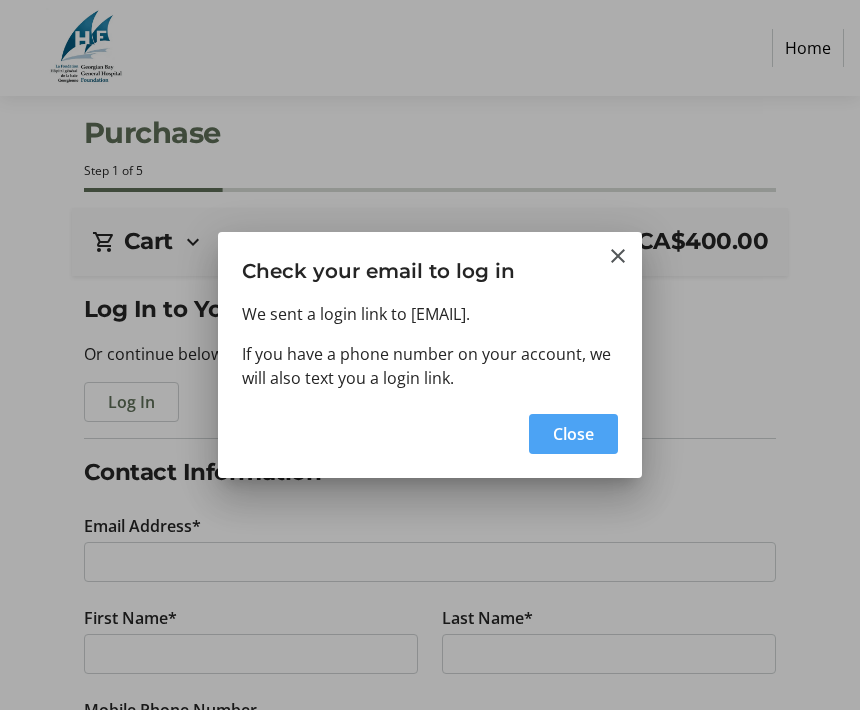 click on "Close" at bounding box center [573, 434] 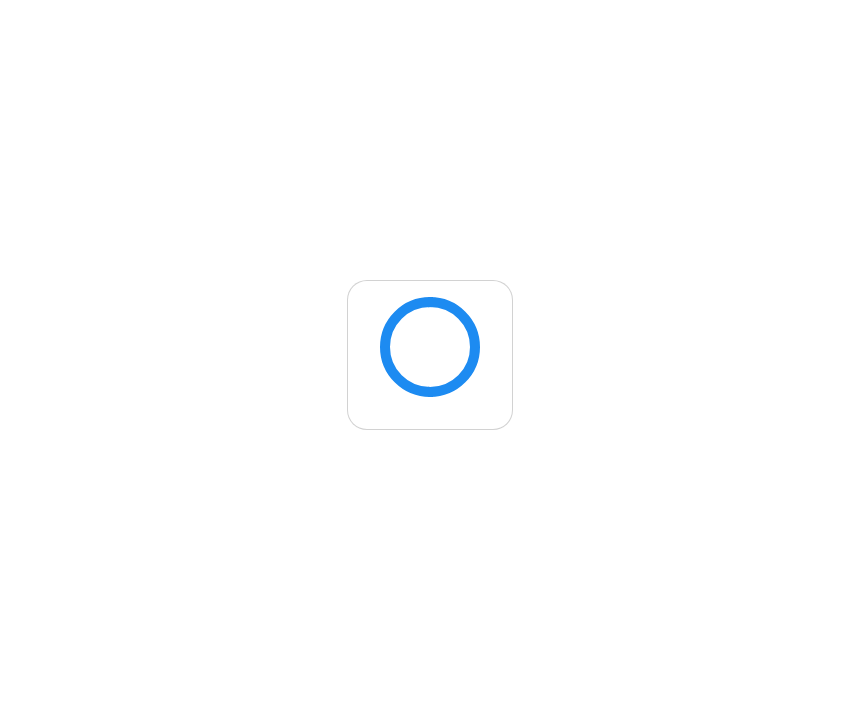scroll, scrollTop: 0, scrollLeft: 0, axis: both 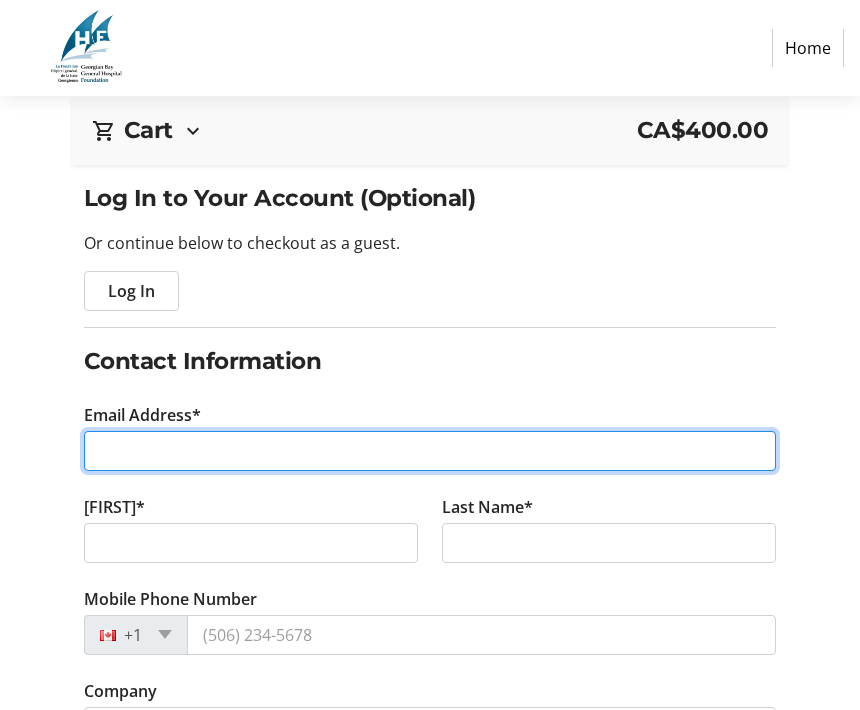 click on "Email Address*" at bounding box center (430, 452) 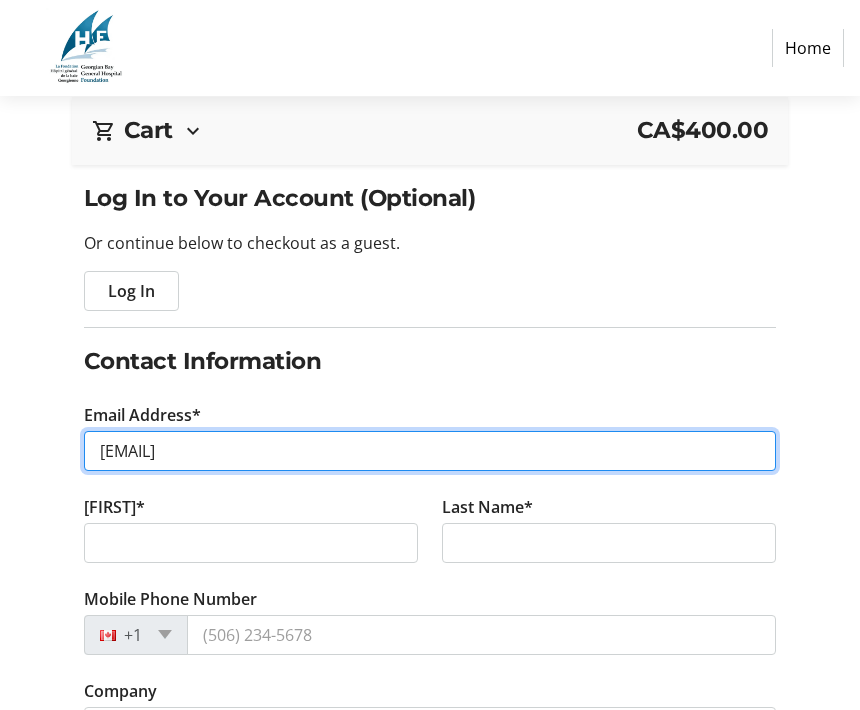 type on "[EMAIL]" 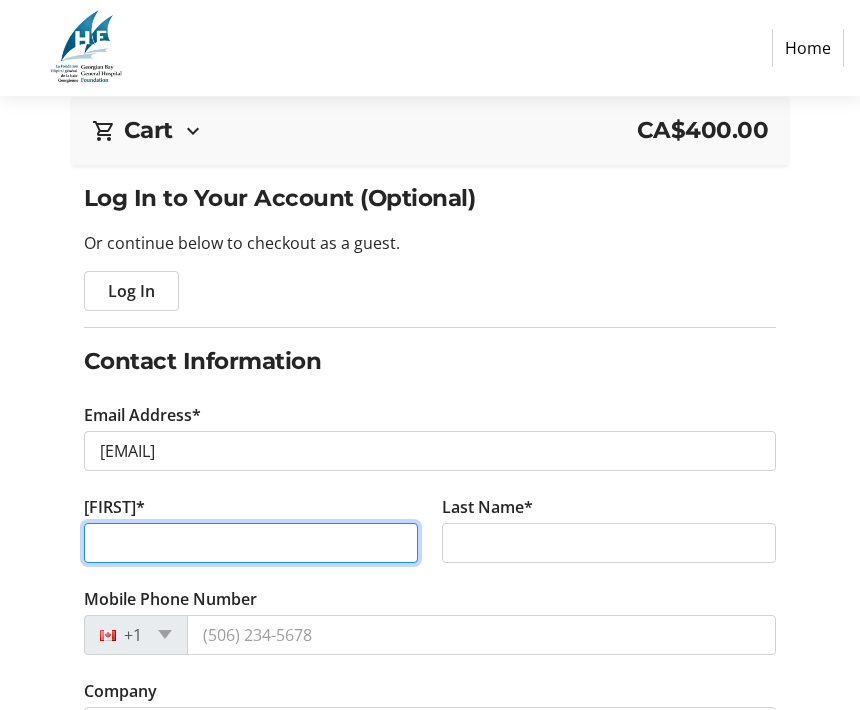 click on "[FIRST]*" at bounding box center [251, 543] 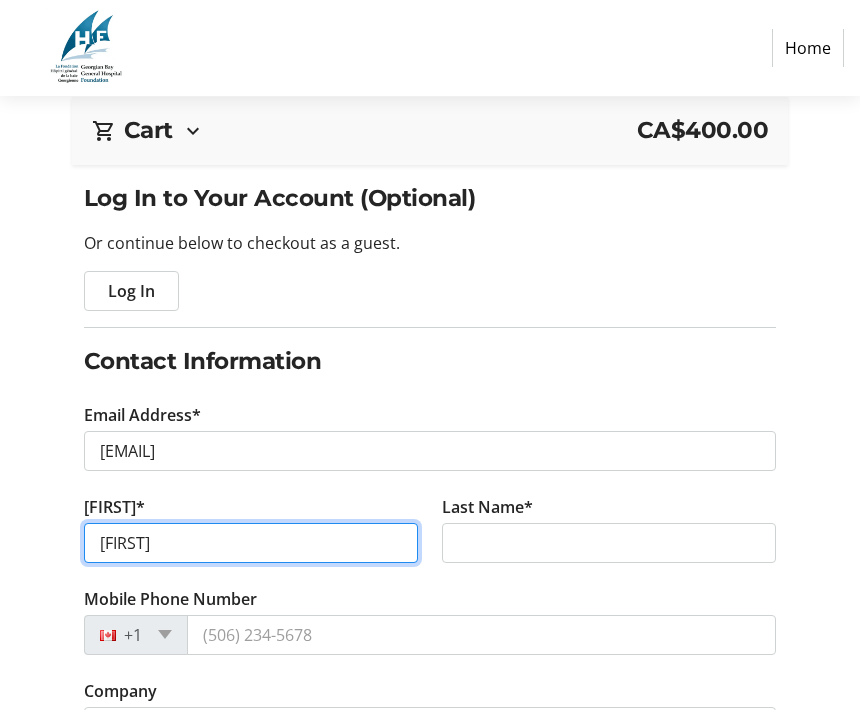 type on "[FIRST]" 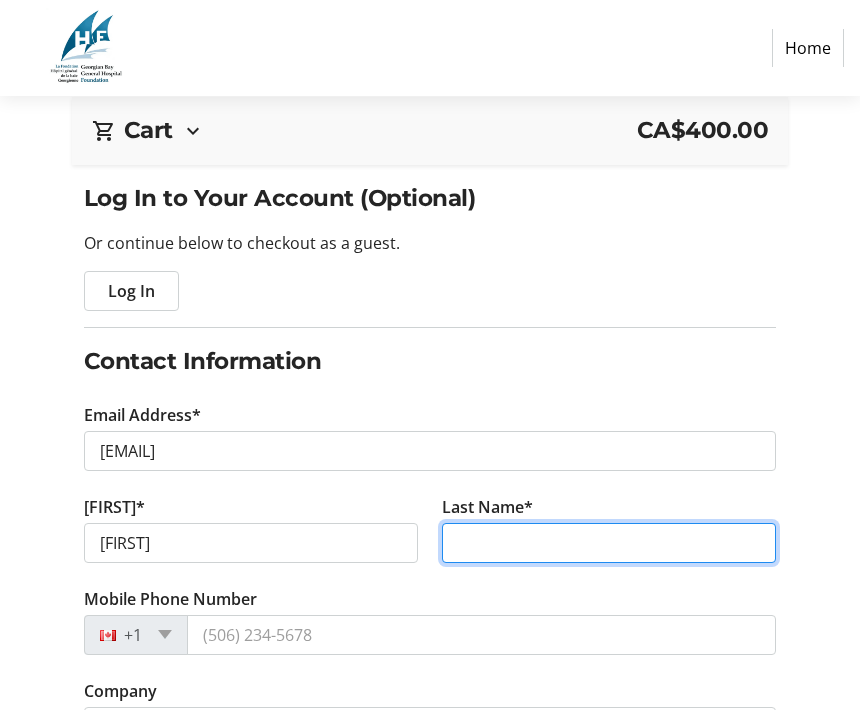 click on "Last Name*" at bounding box center (609, 543) 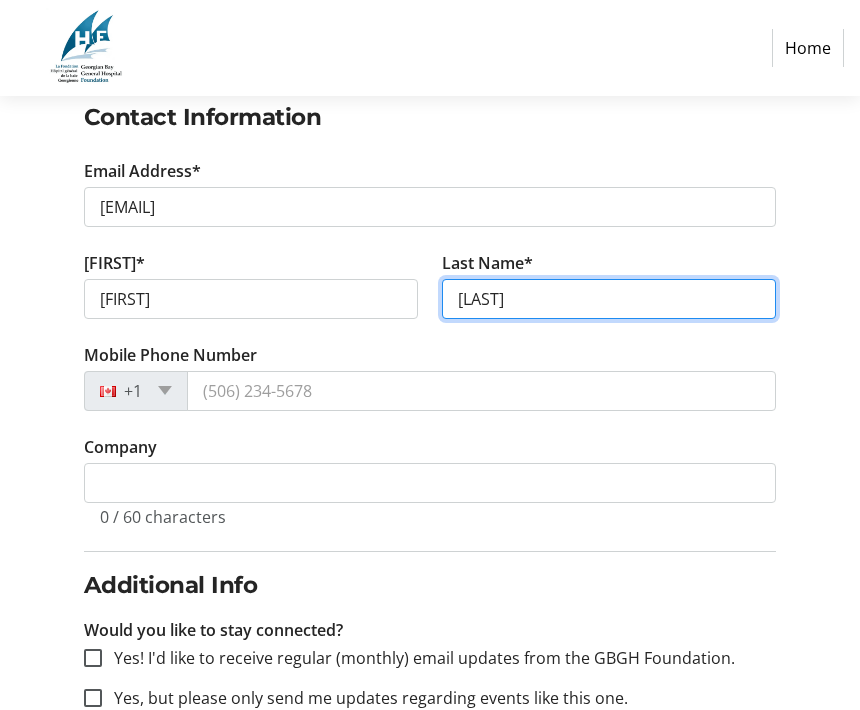 scroll, scrollTop: 363, scrollLeft: 0, axis: vertical 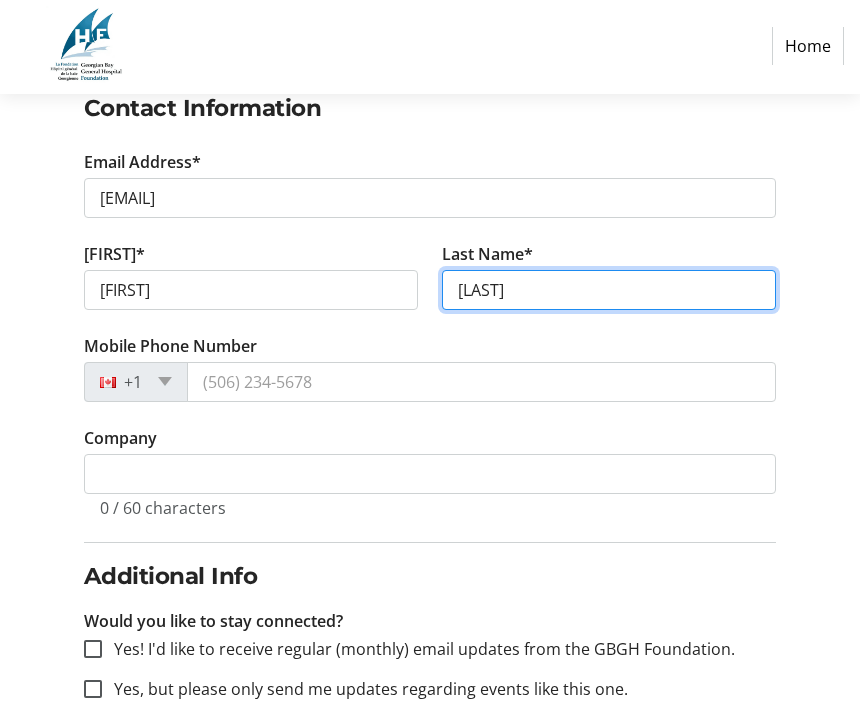 type on "[LAST]" 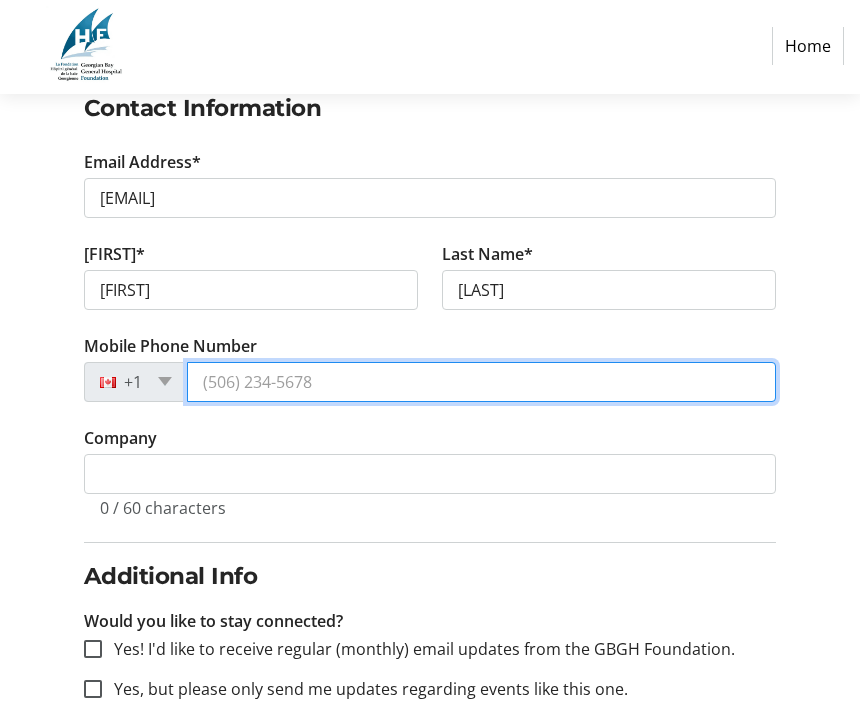 click on "Mobile Phone Number" at bounding box center [482, 384] 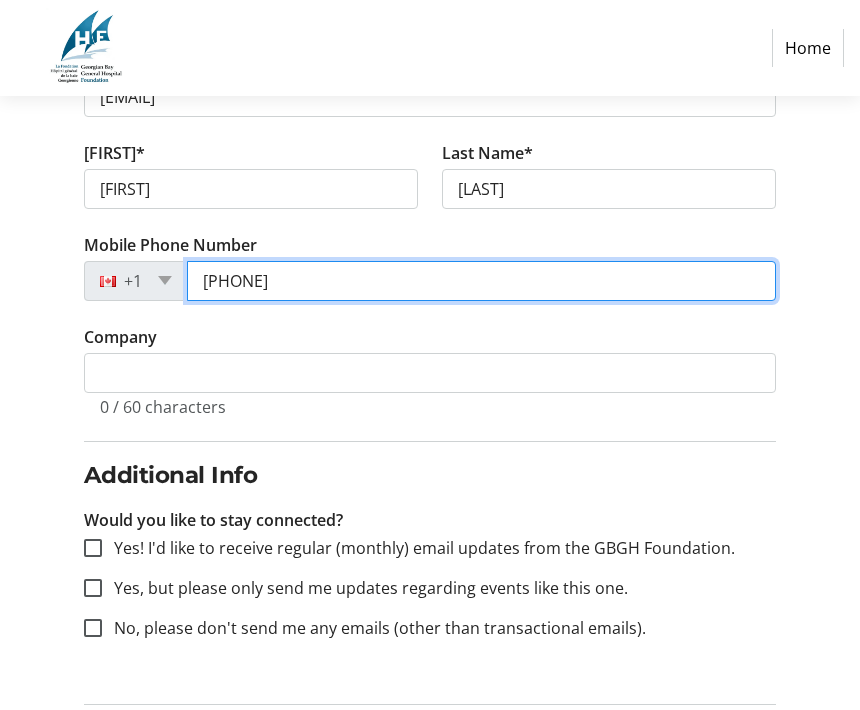 scroll, scrollTop: 465, scrollLeft: 0, axis: vertical 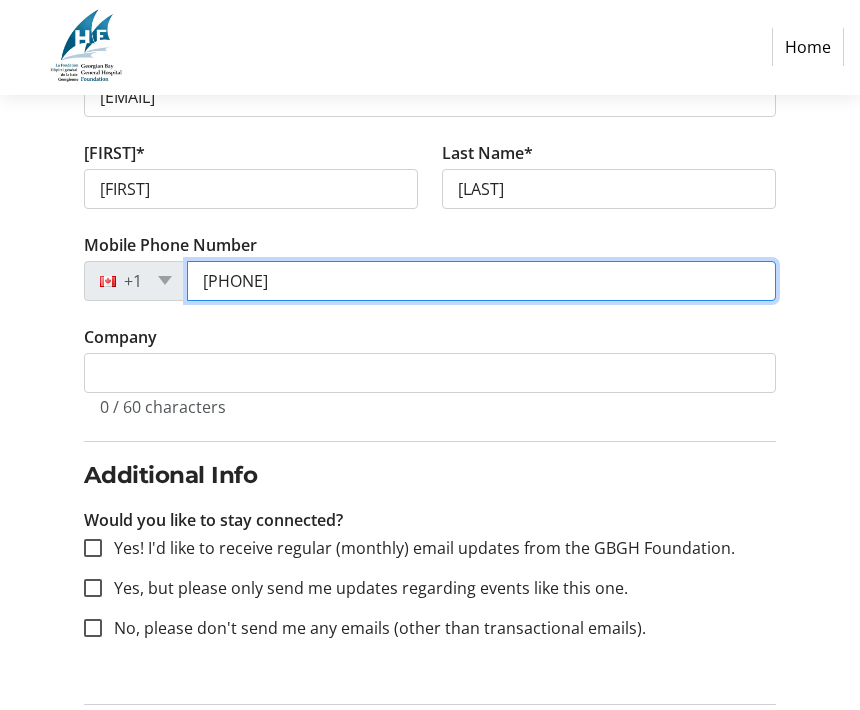 type on "[PHONE]" 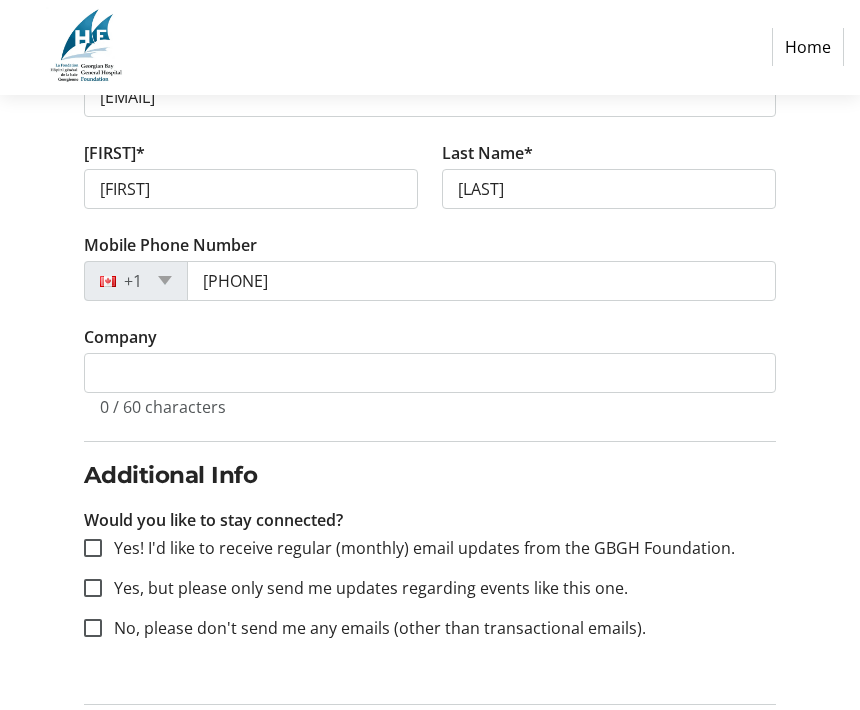 click on "Continue" 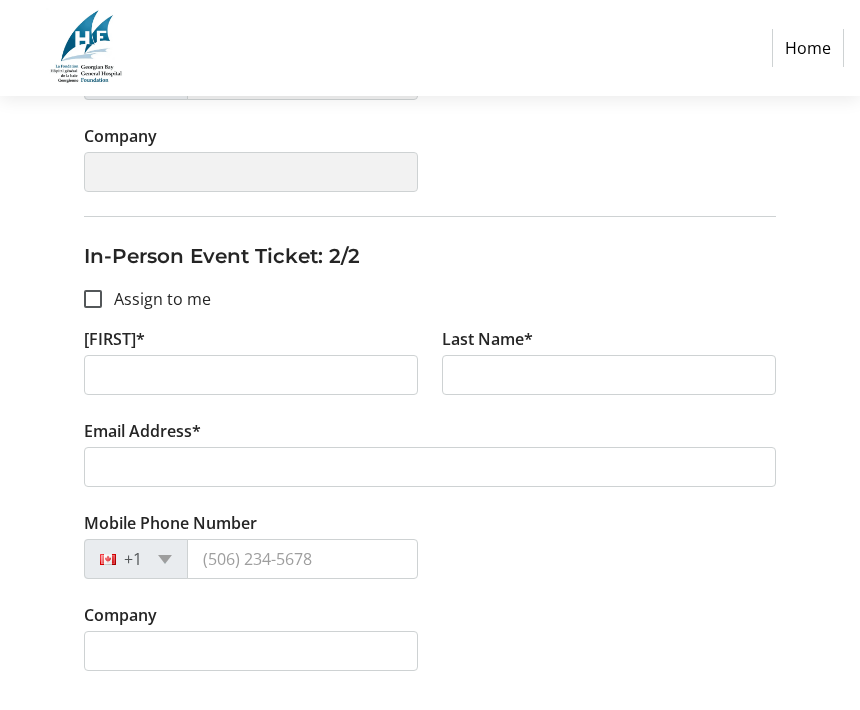 scroll, scrollTop: 653, scrollLeft: 0, axis: vertical 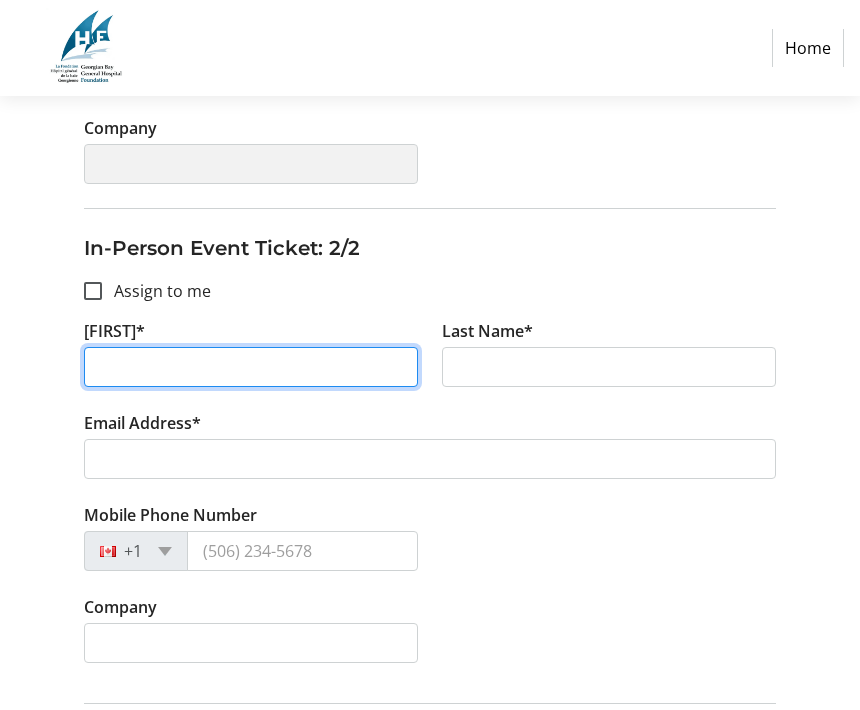 click on "[FIRST]*" at bounding box center (251, 368) 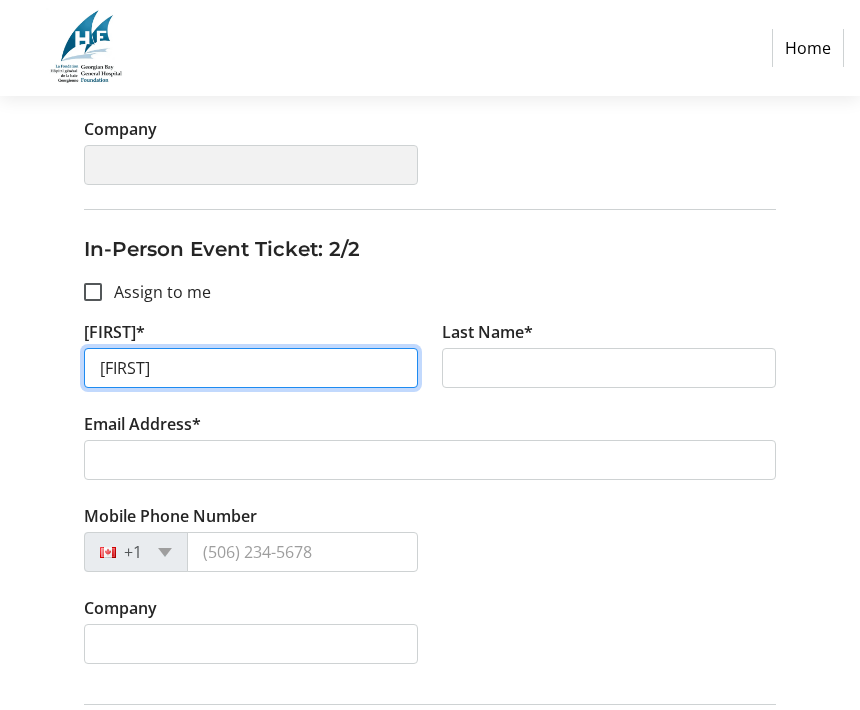 type on "[FIRST]" 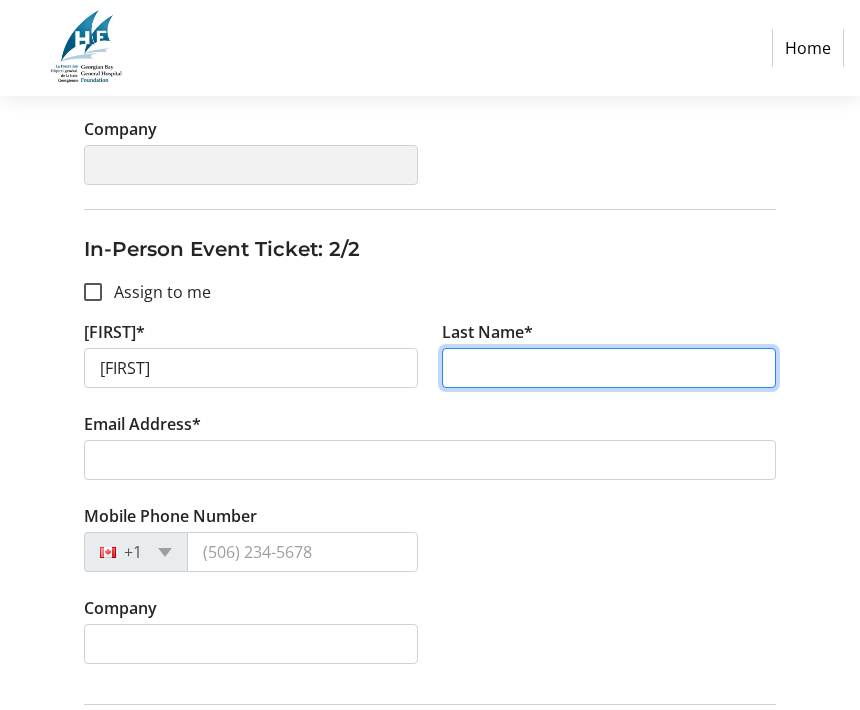 click on "Last Name*" at bounding box center [609, 368] 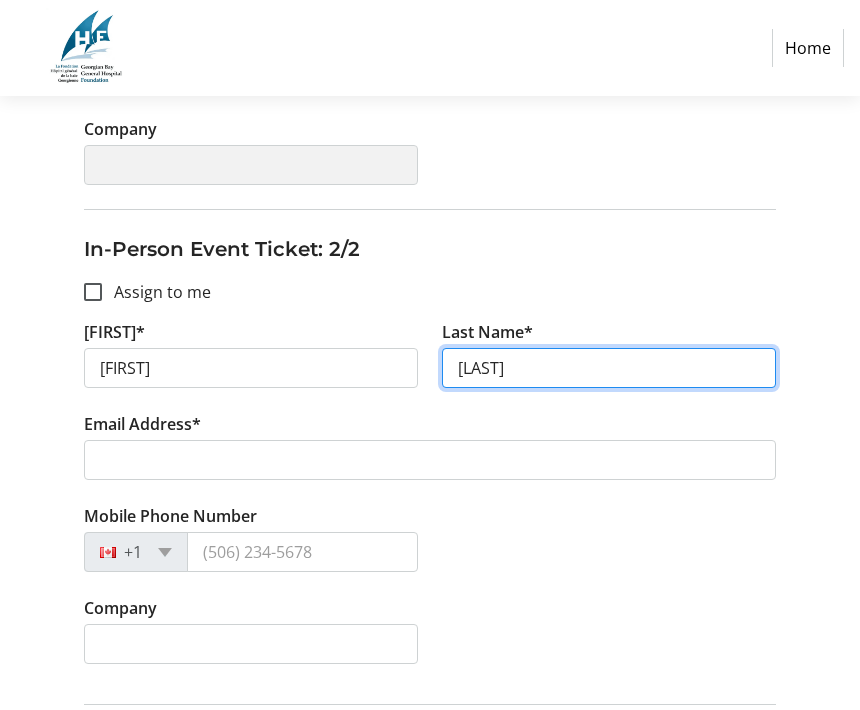 type on "[LAST]" 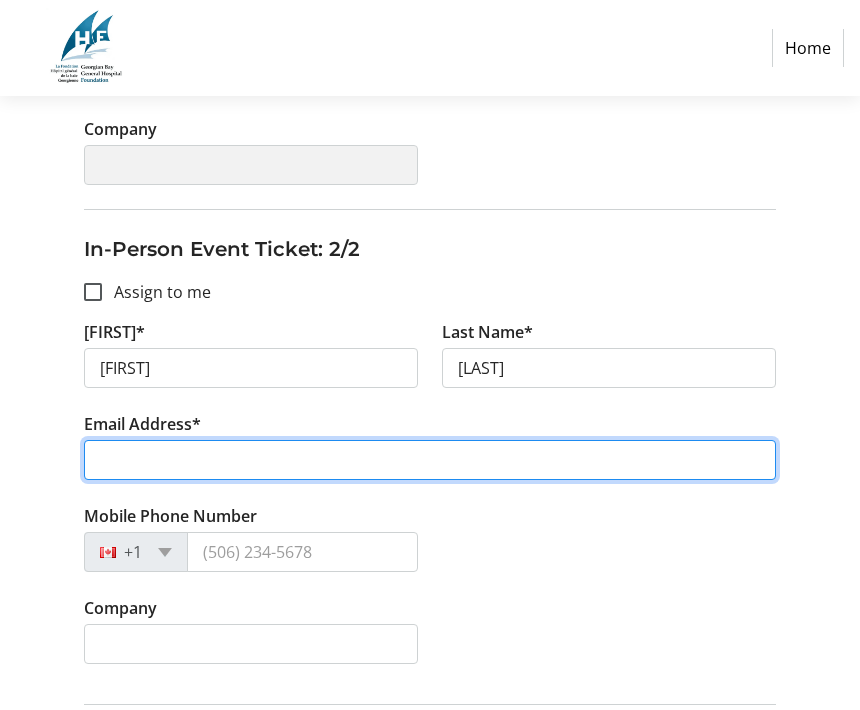 click on "Email Address*" at bounding box center (430, 460) 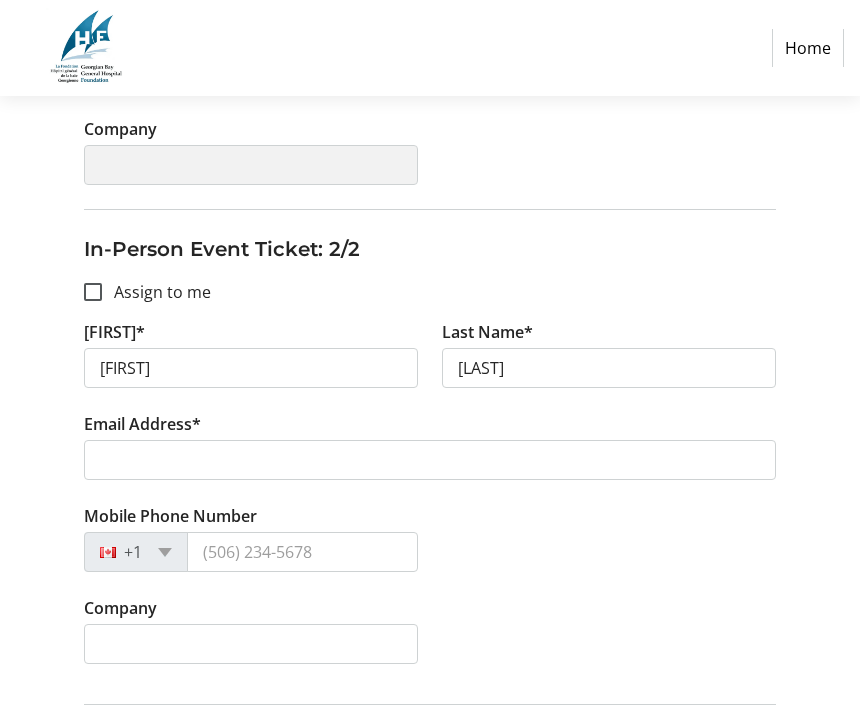click on "Back   Continue" 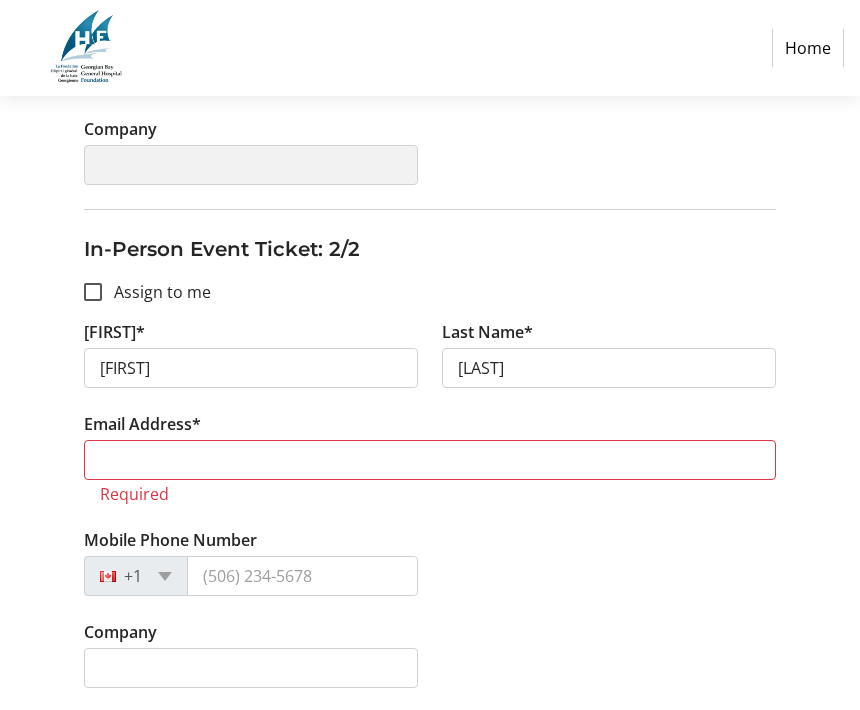 click 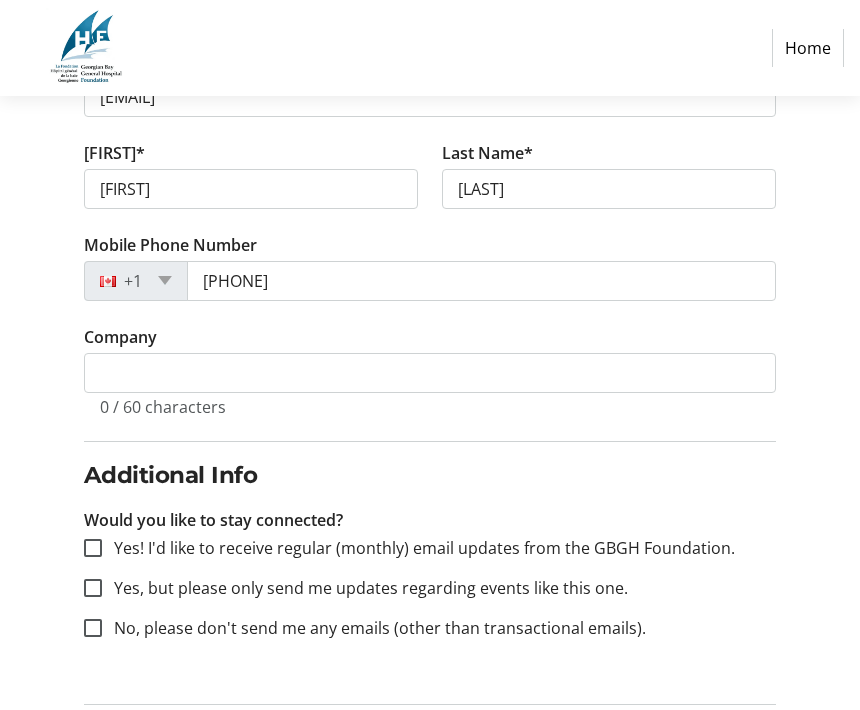scroll, scrollTop: 465, scrollLeft: 0, axis: vertical 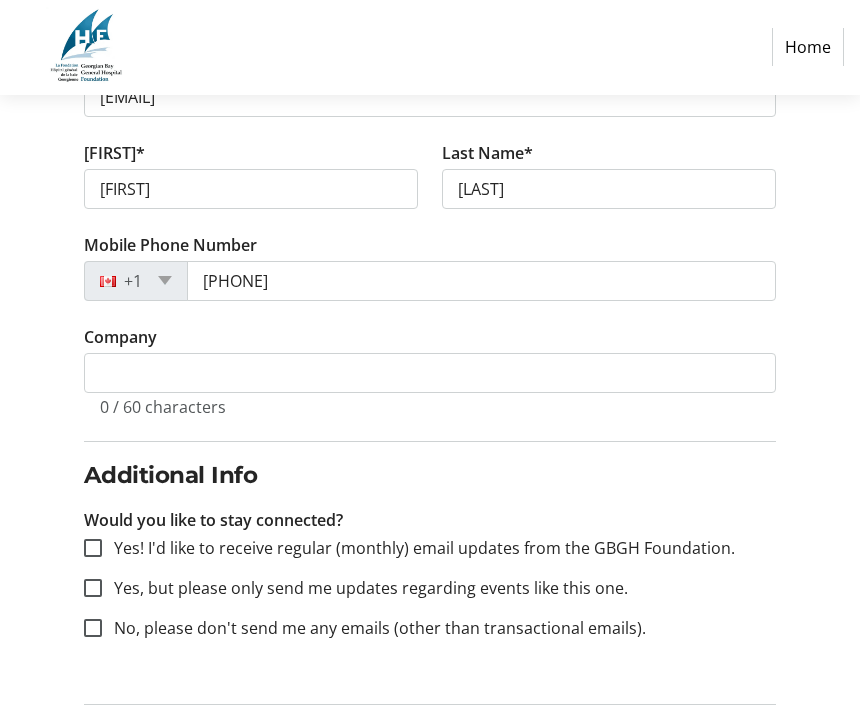 click on "Back" 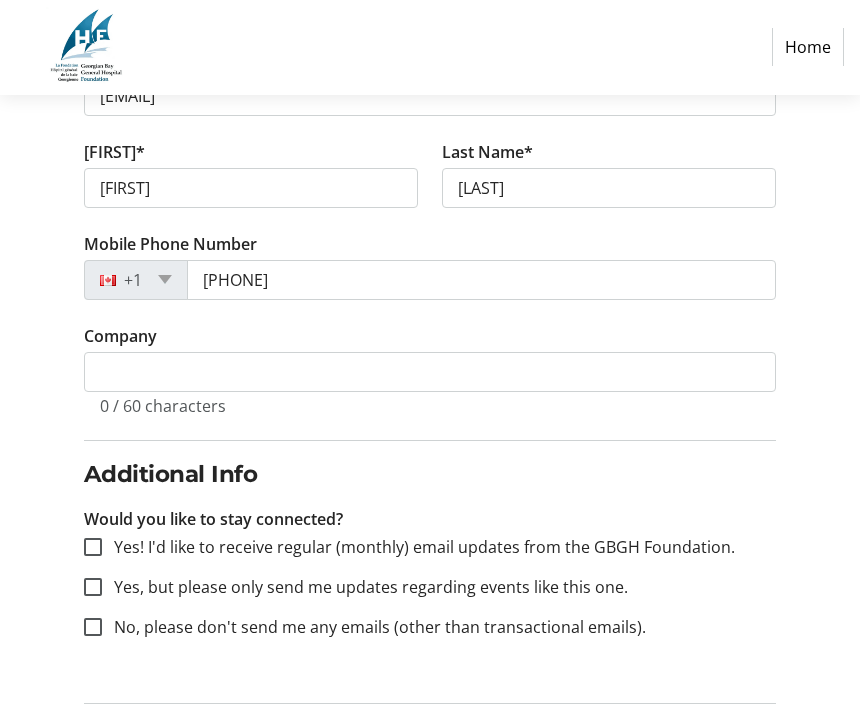 scroll, scrollTop: 0, scrollLeft: 0, axis: both 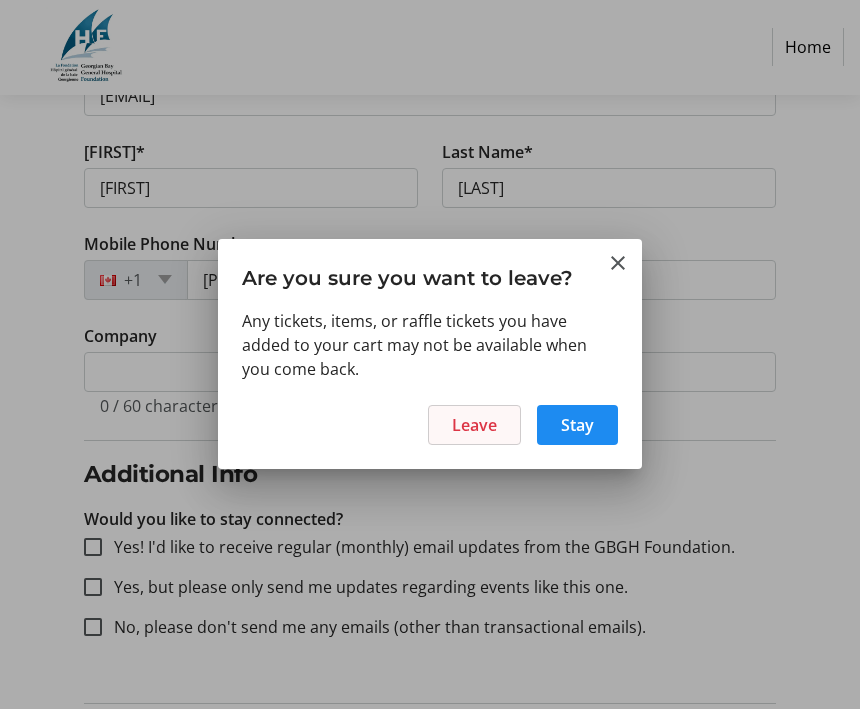 click on "Leave" at bounding box center (474, 426) 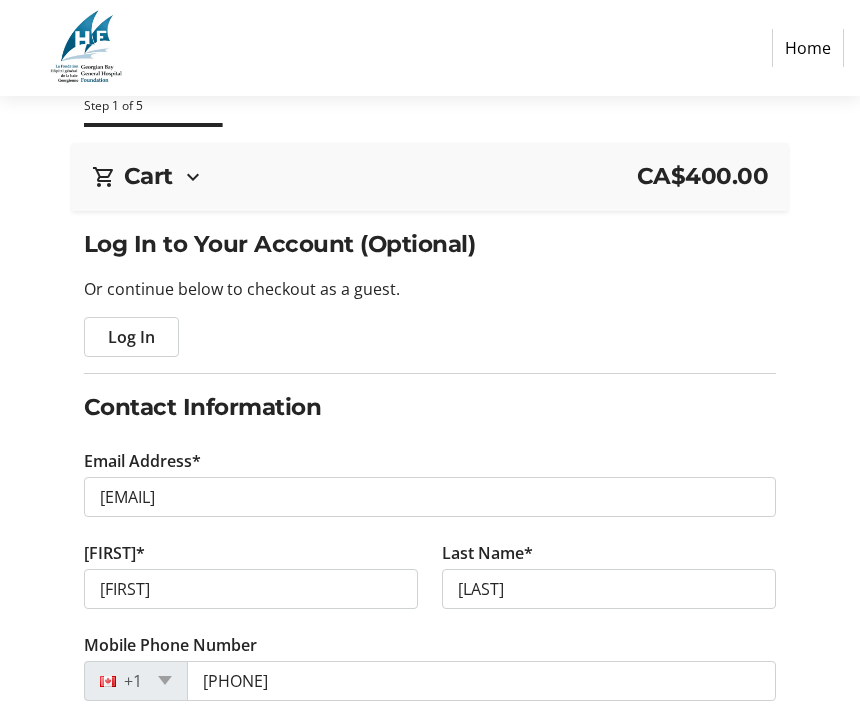 scroll, scrollTop: 0, scrollLeft: 0, axis: both 